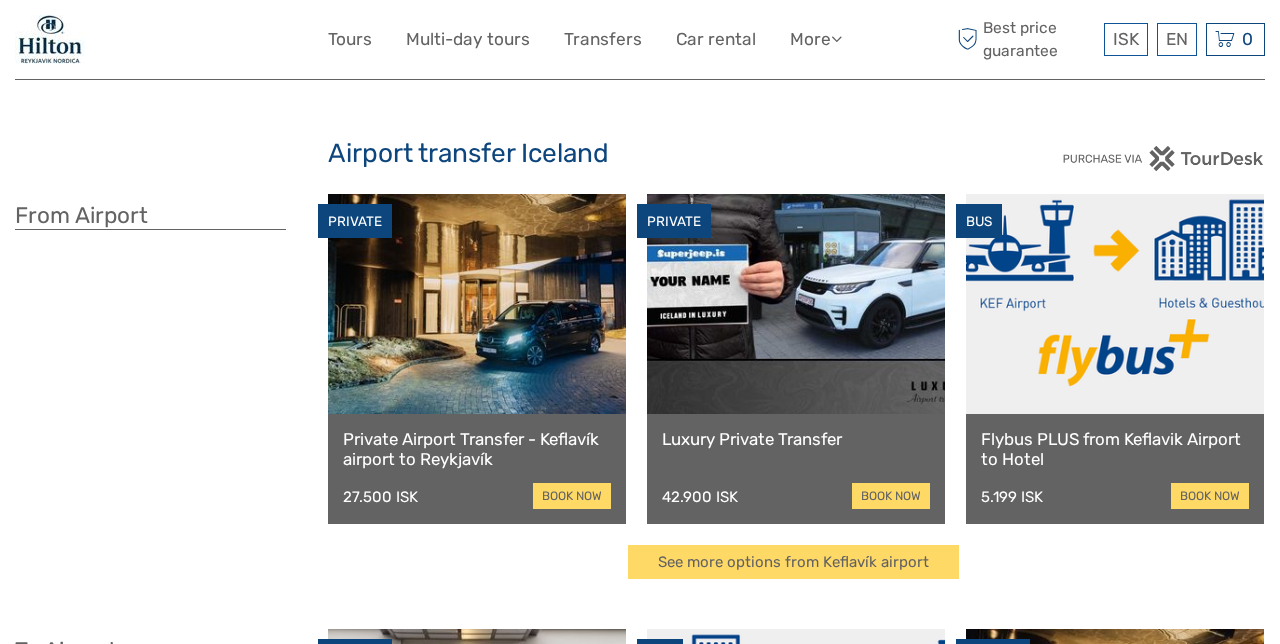 scroll, scrollTop: 18, scrollLeft: 0, axis: vertical 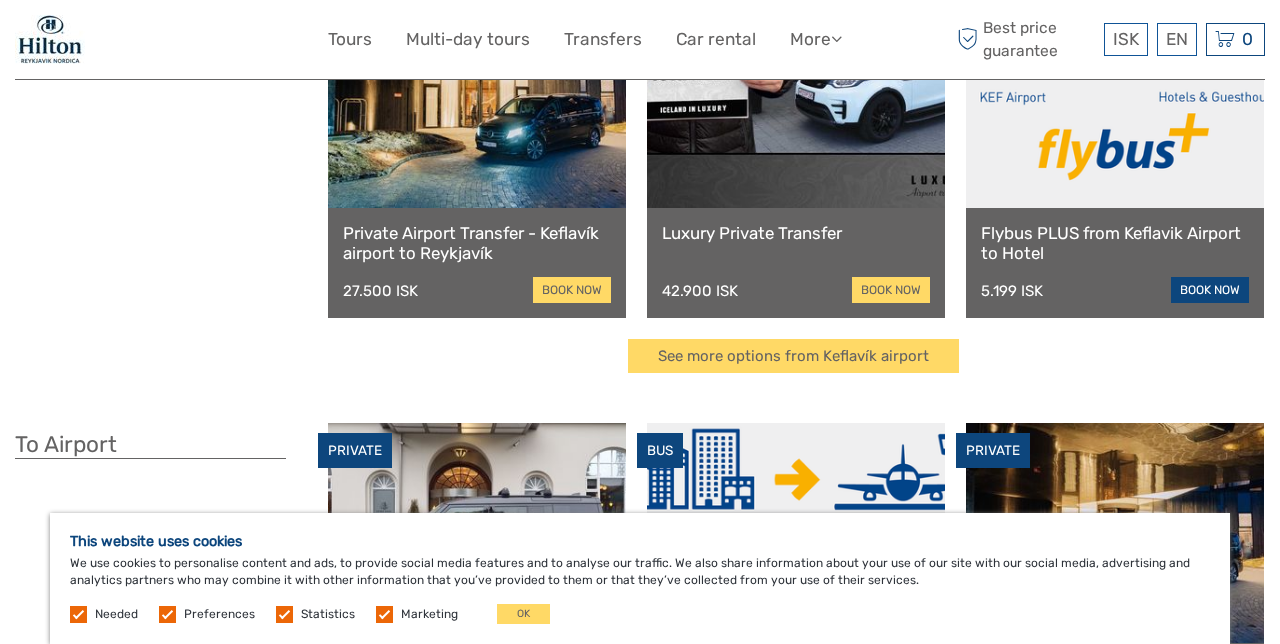 click on "book now" at bounding box center [1210, 290] 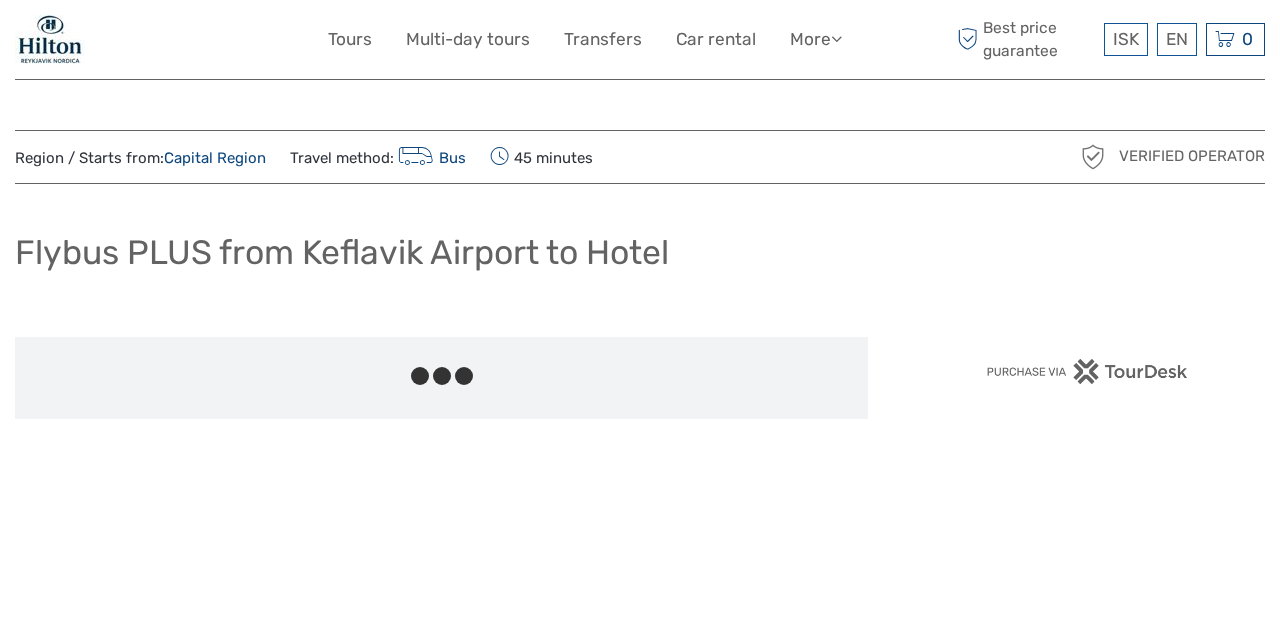 scroll, scrollTop: 0, scrollLeft: 0, axis: both 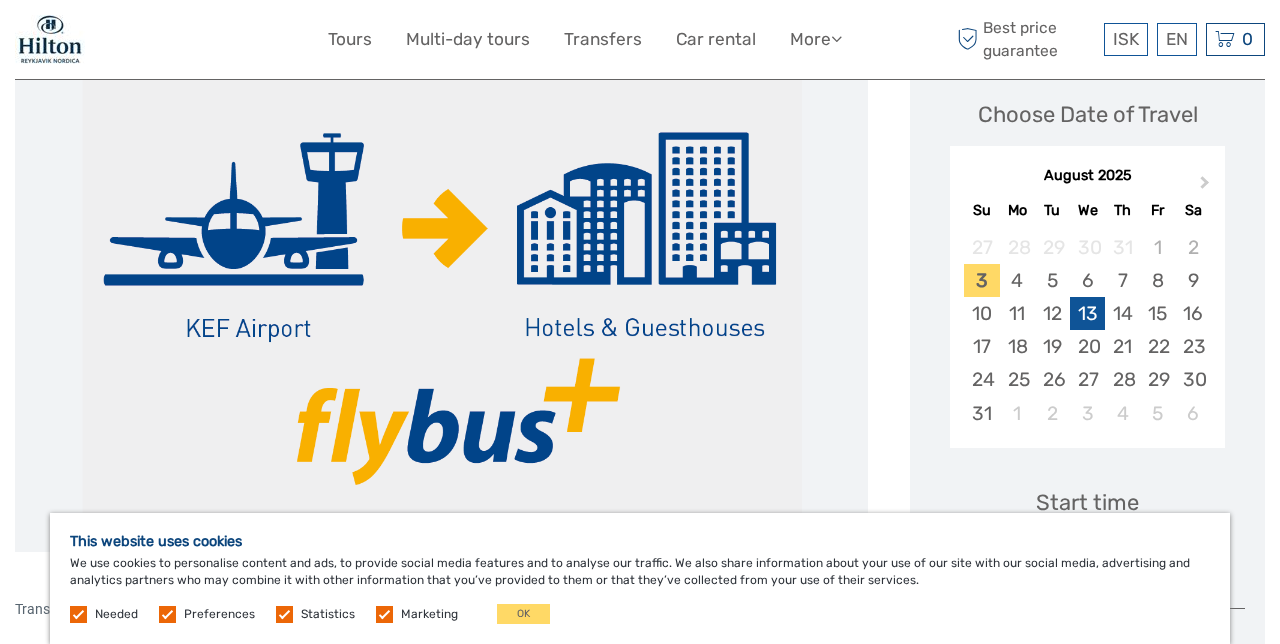 click on "13" at bounding box center [1087, 313] 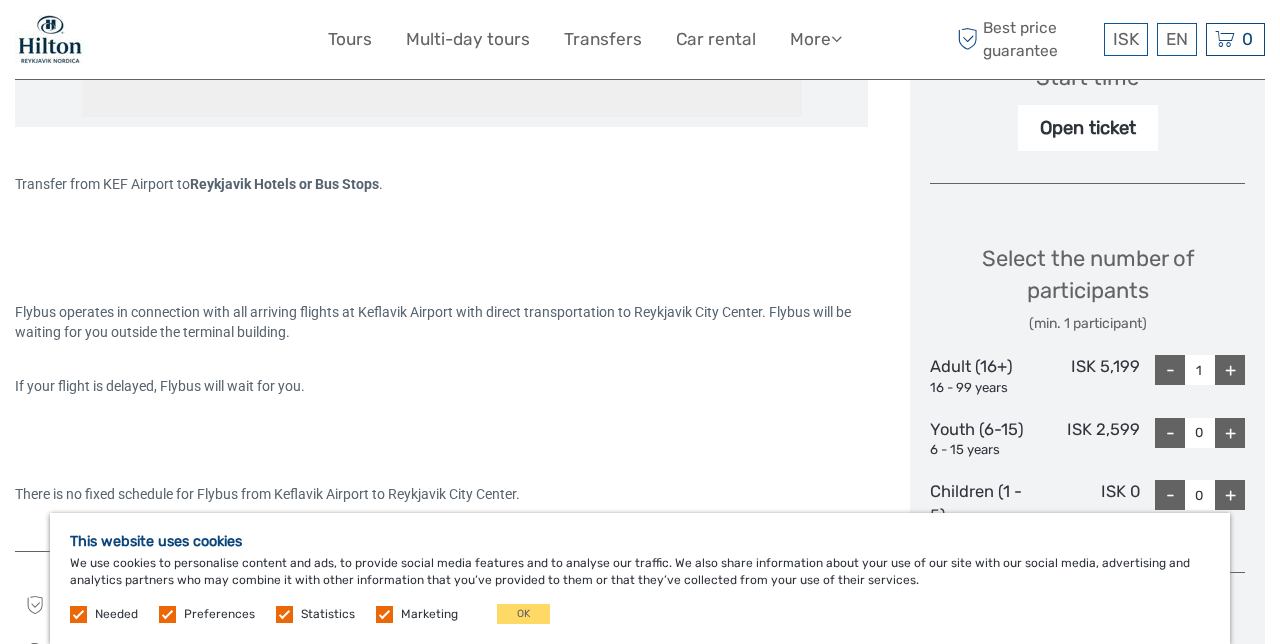scroll, scrollTop: 712, scrollLeft: 0, axis: vertical 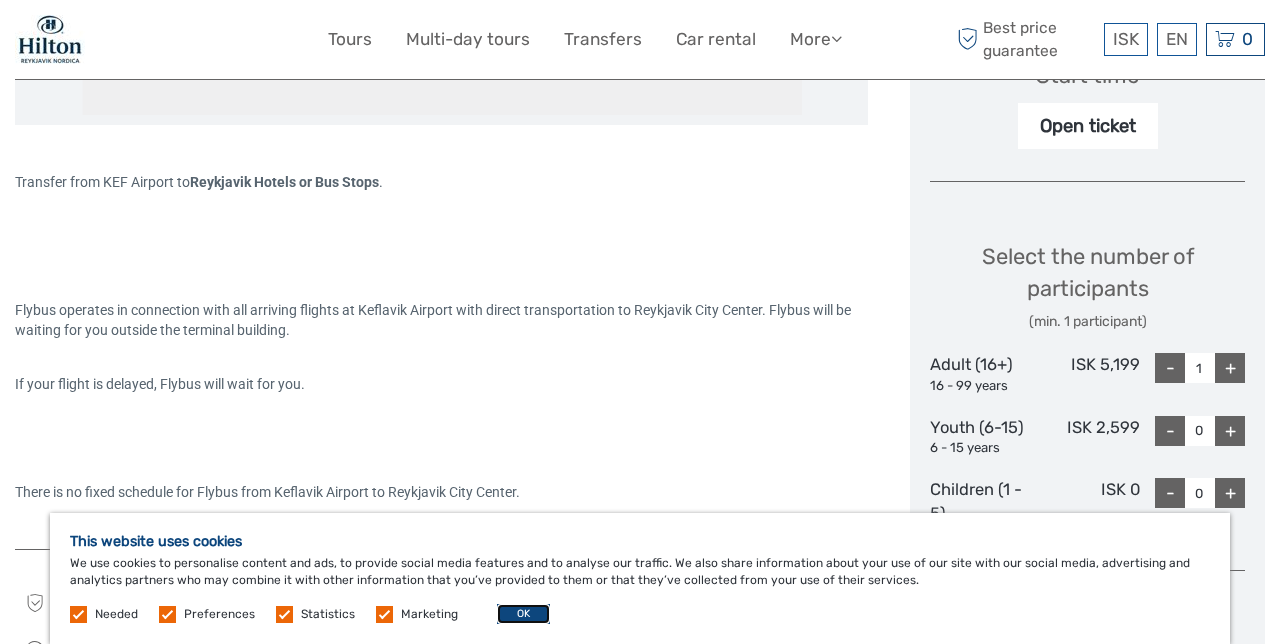 click on "OK" at bounding box center [523, 614] 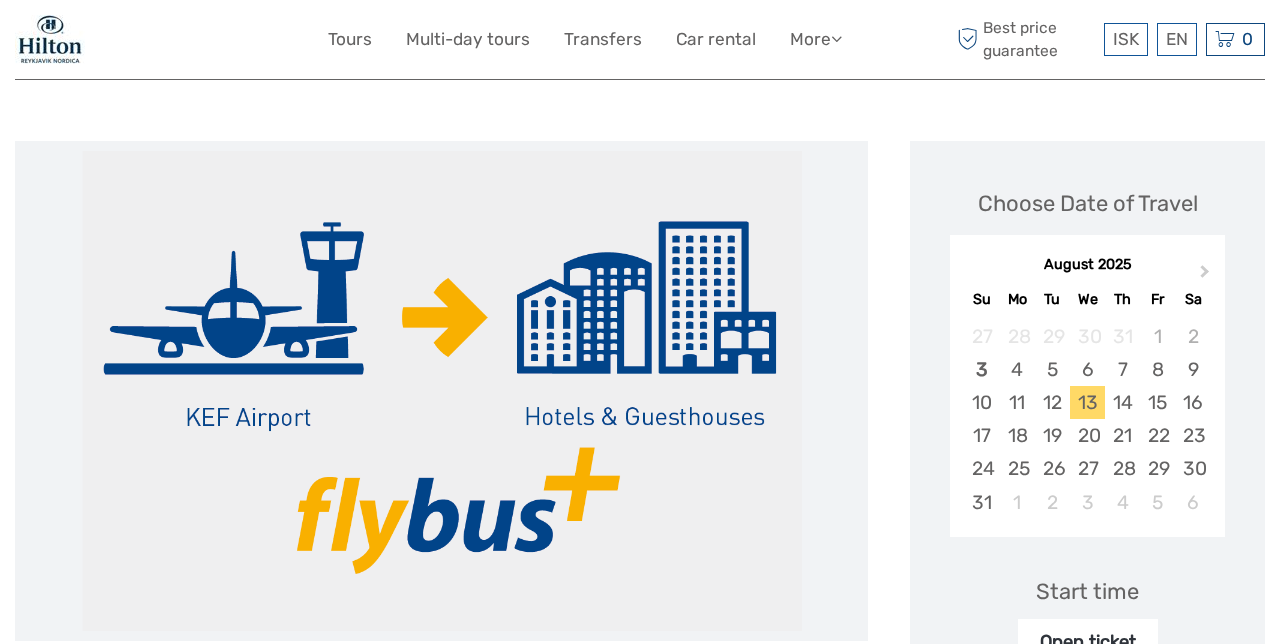 scroll, scrollTop: 199, scrollLeft: 0, axis: vertical 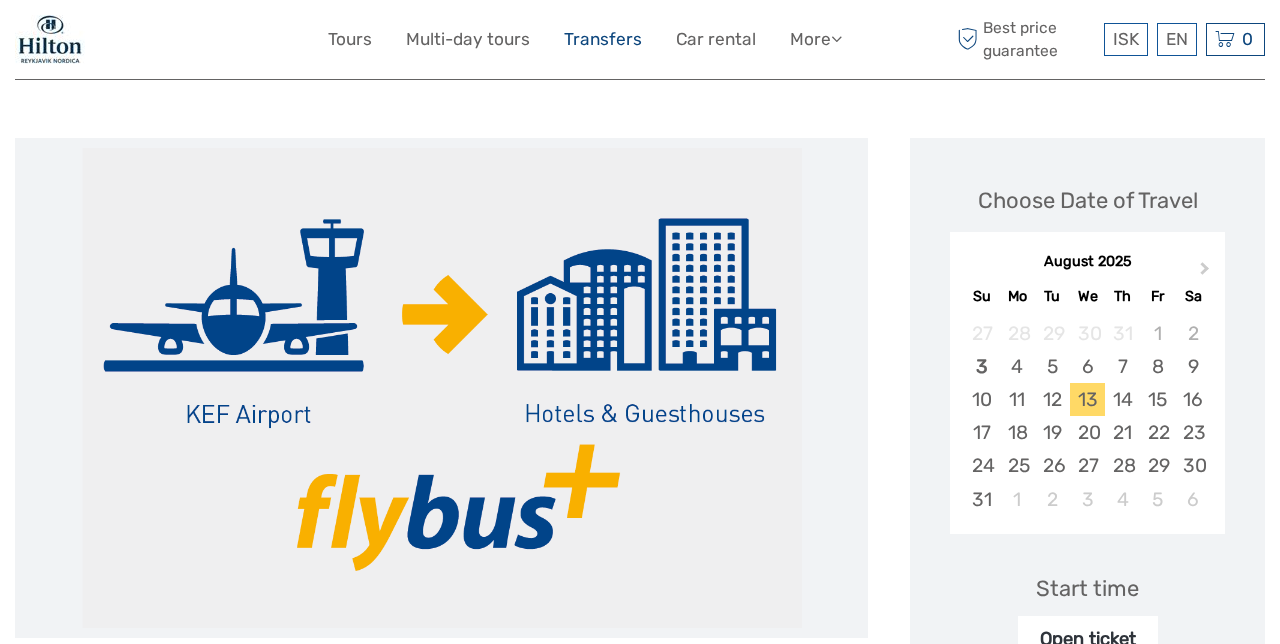click on "Transfers" at bounding box center (603, 39) 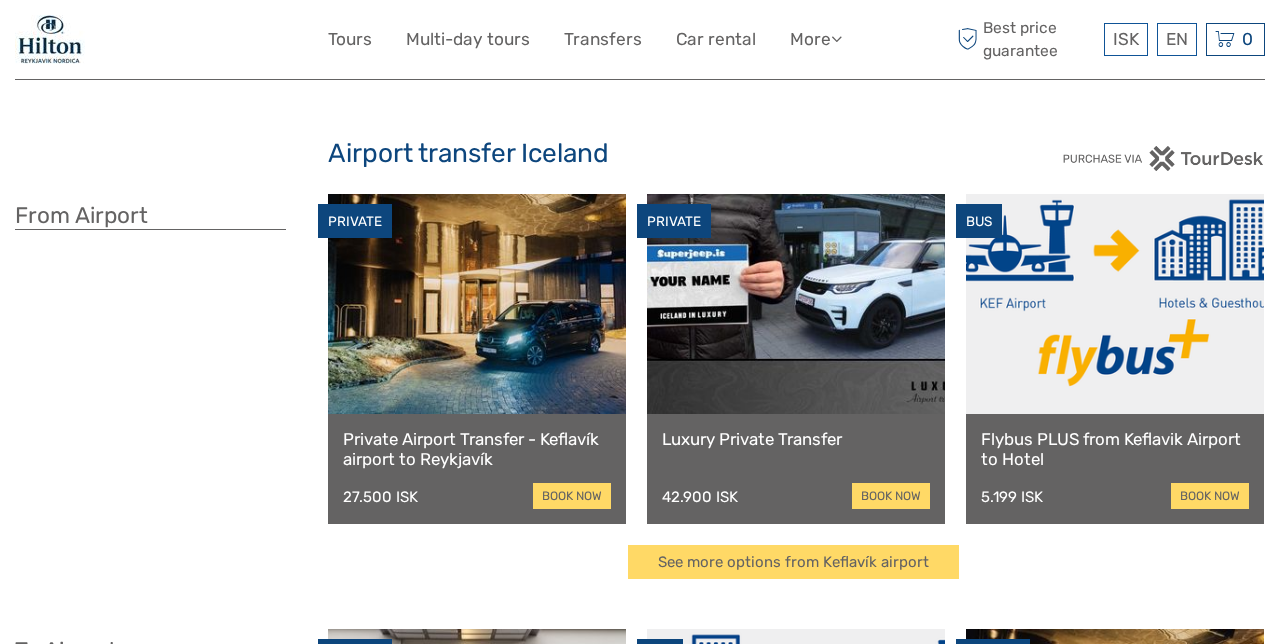 scroll, scrollTop: 0, scrollLeft: 0, axis: both 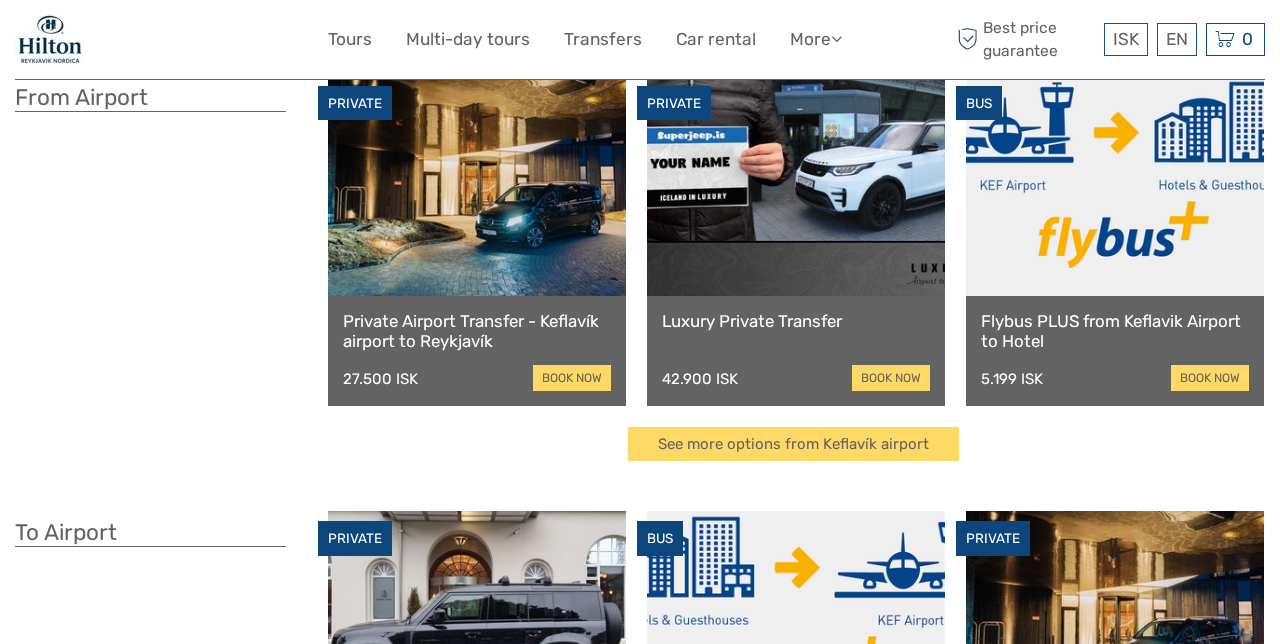 click at bounding box center (1115, 186) 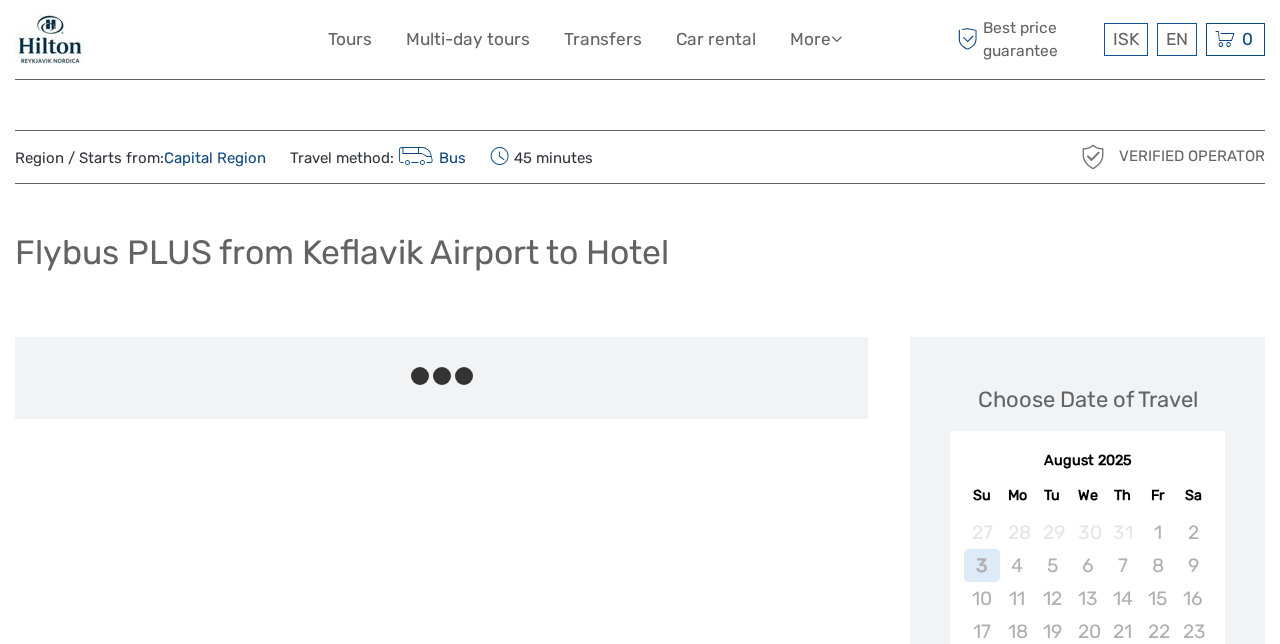 scroll, scrollTop: 0, scrollLeft: 0, axis: both 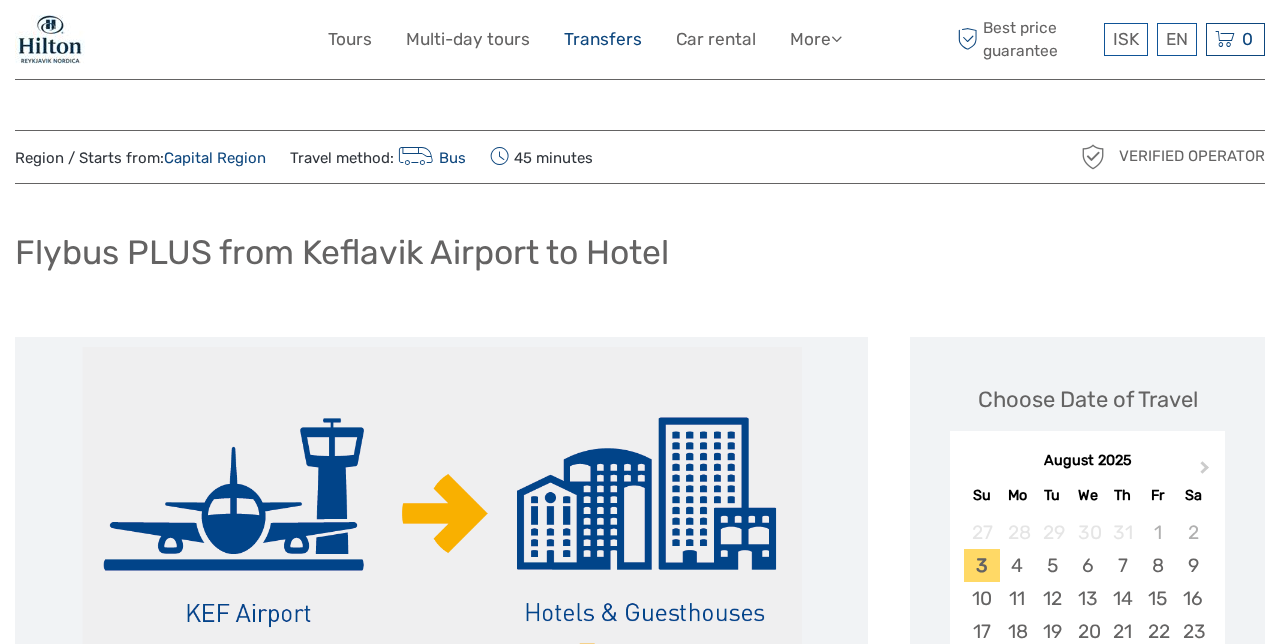 click on "Transfers" at bounding box center (603, 39) 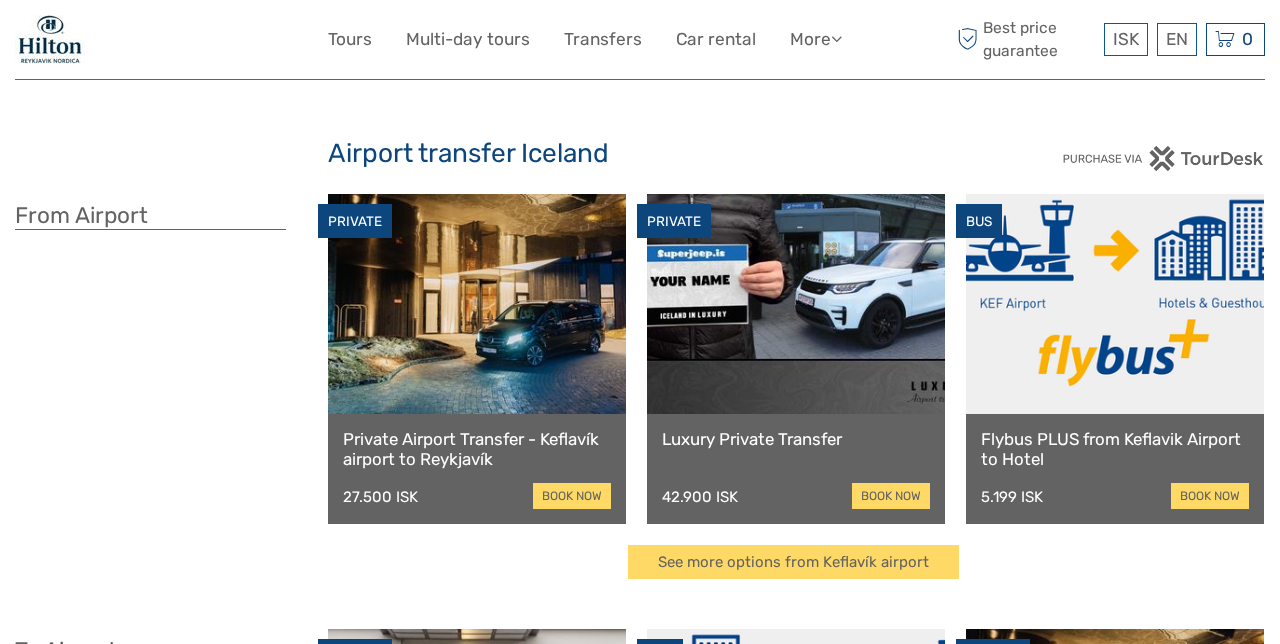 scroll, scrollTop: 0, scrollLeft: 0, axis: both 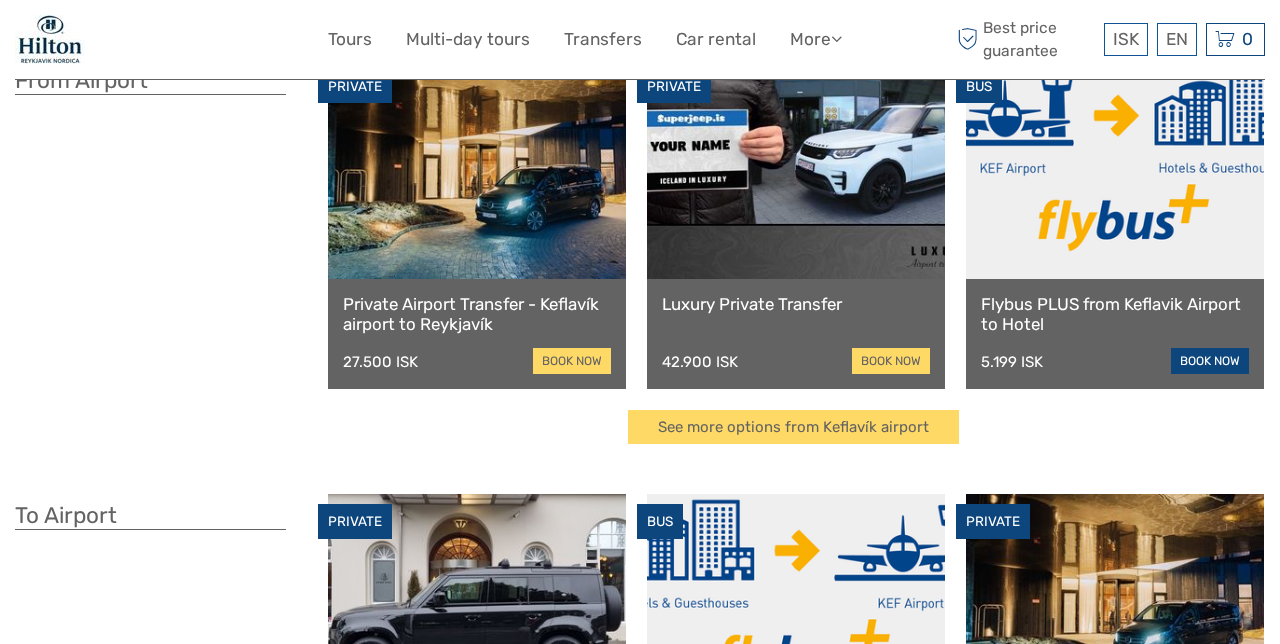 click on "book now" at bounding box center (1210, 361) 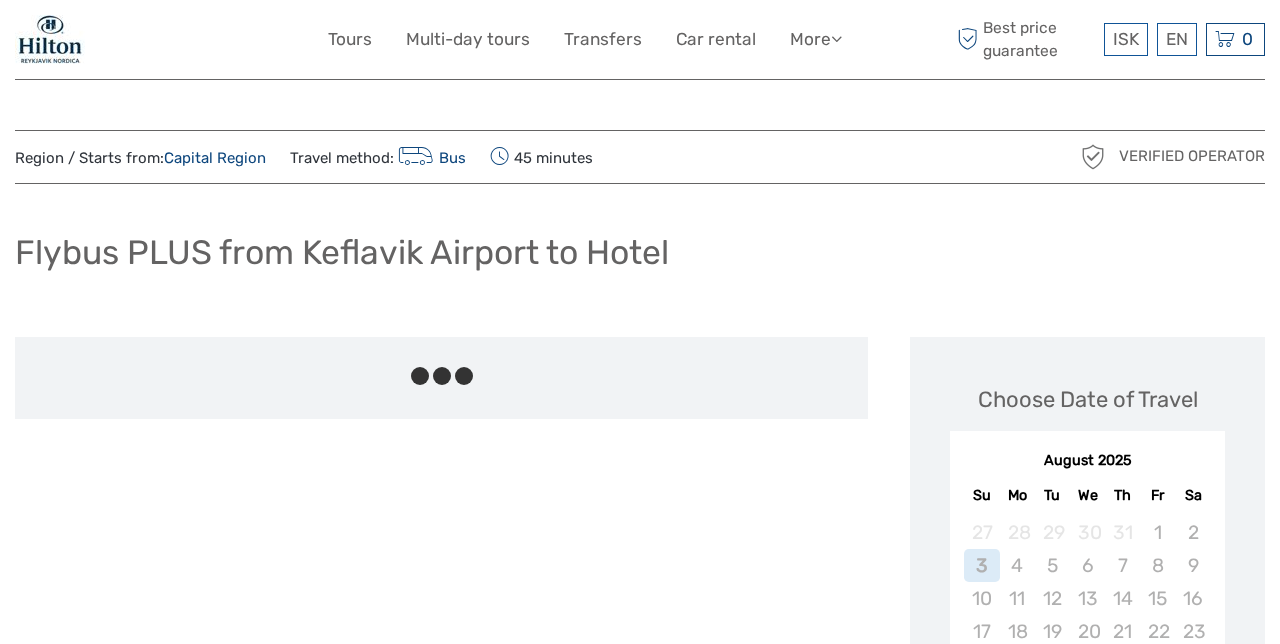 scroll, scrollTop: 0, scrollLeft: 0, axis: both 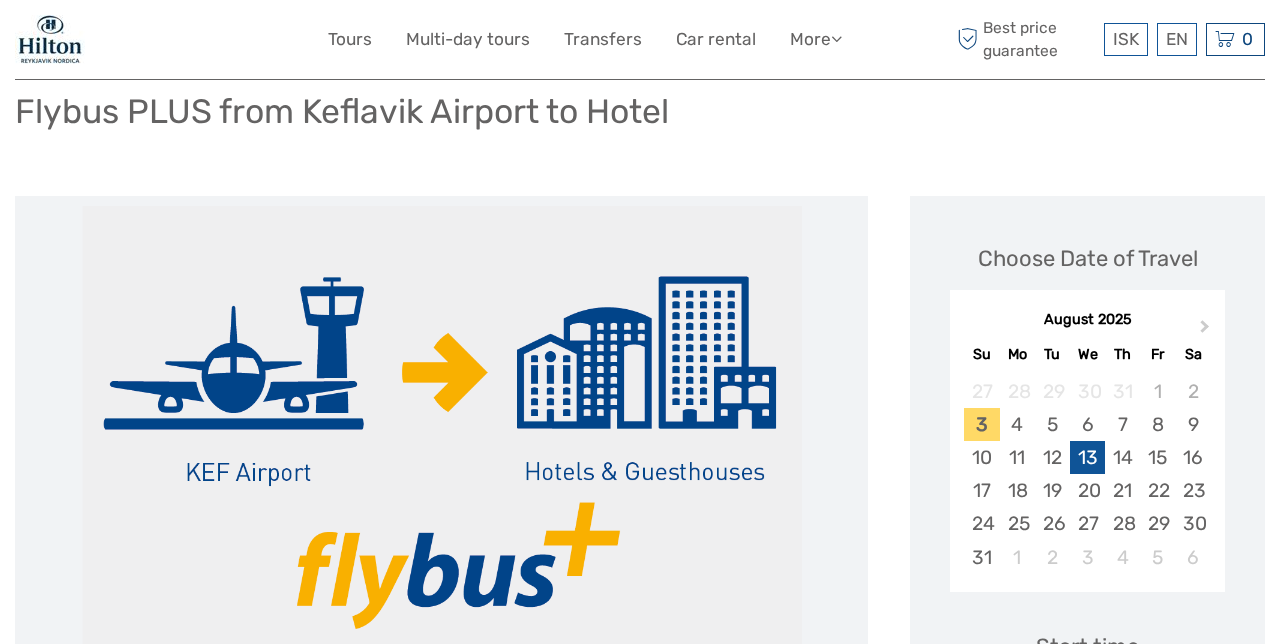 click on "13" at bounding box center (1087, 457) 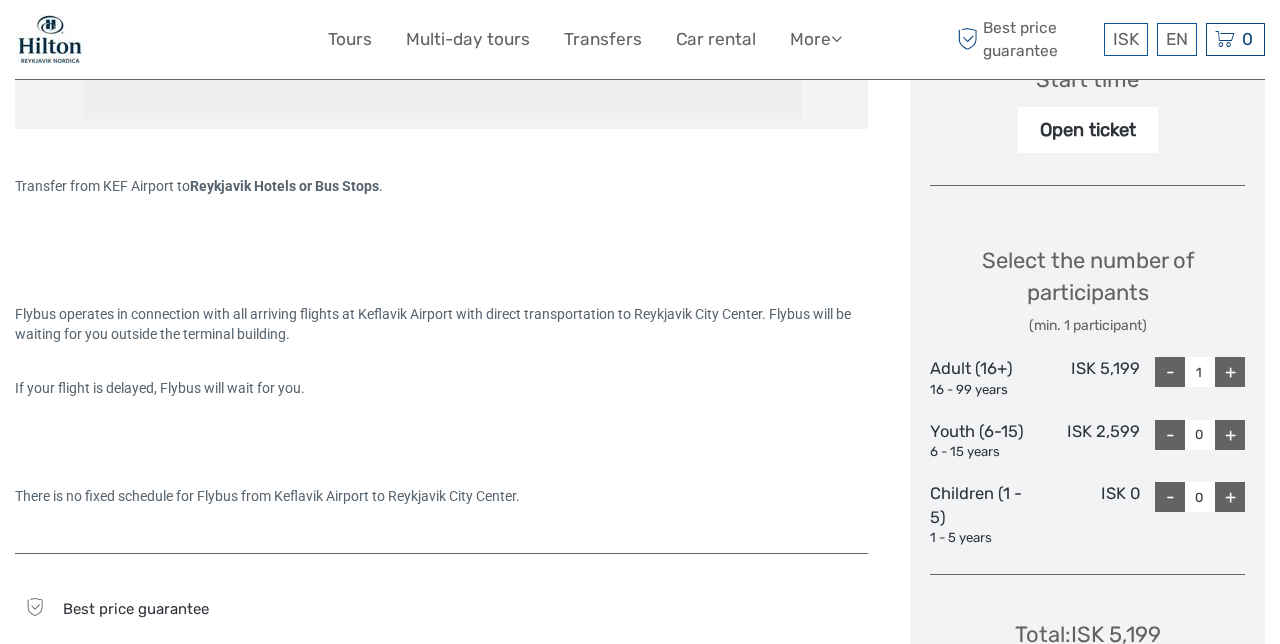 scroll, scrollTop: 709, scrollLeft: 0, axis: vertical 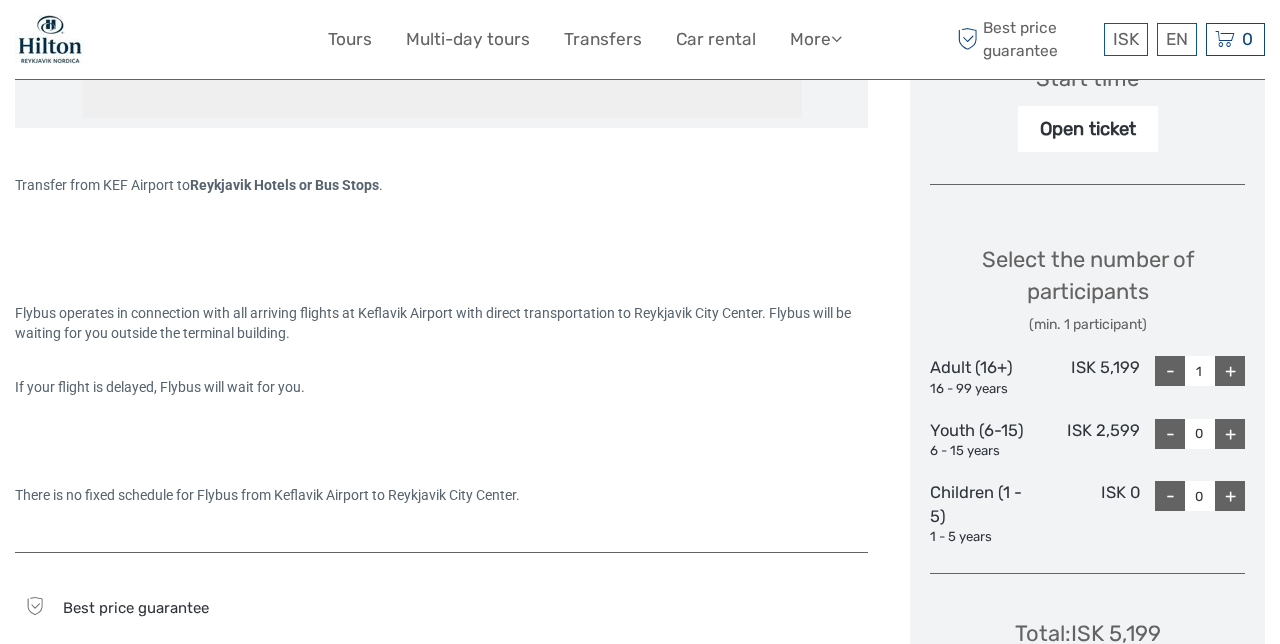 click on "+" at bounding box center (1230, 371) 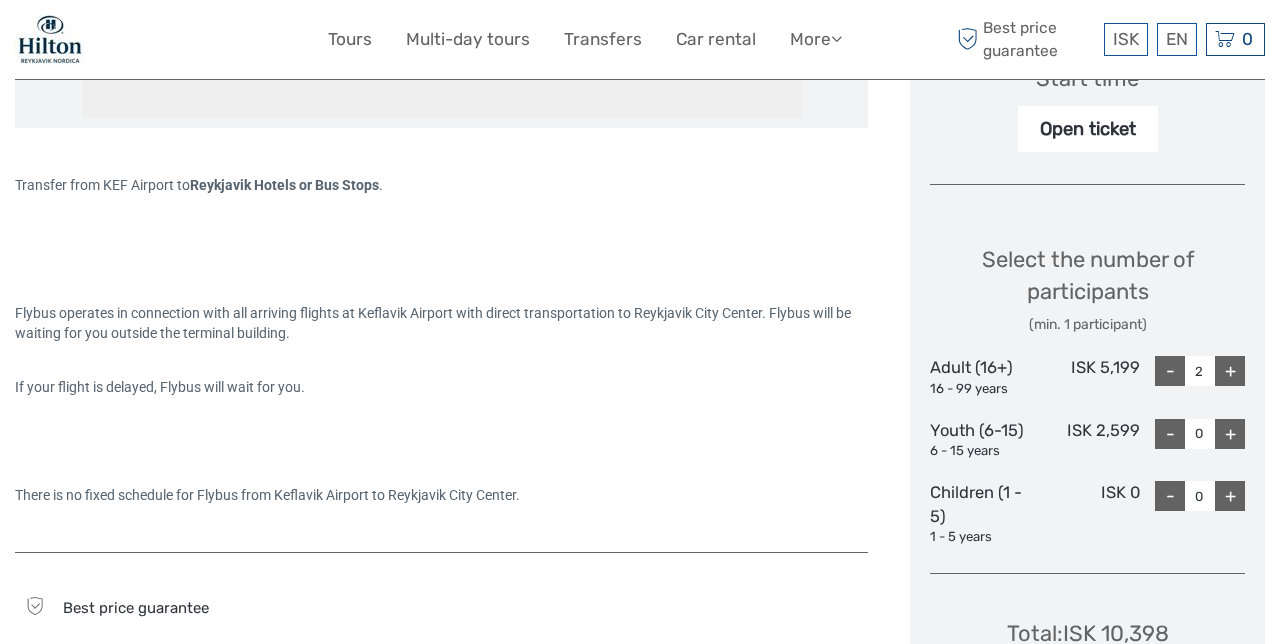 click on "+" at bounding box center [1230, 371] 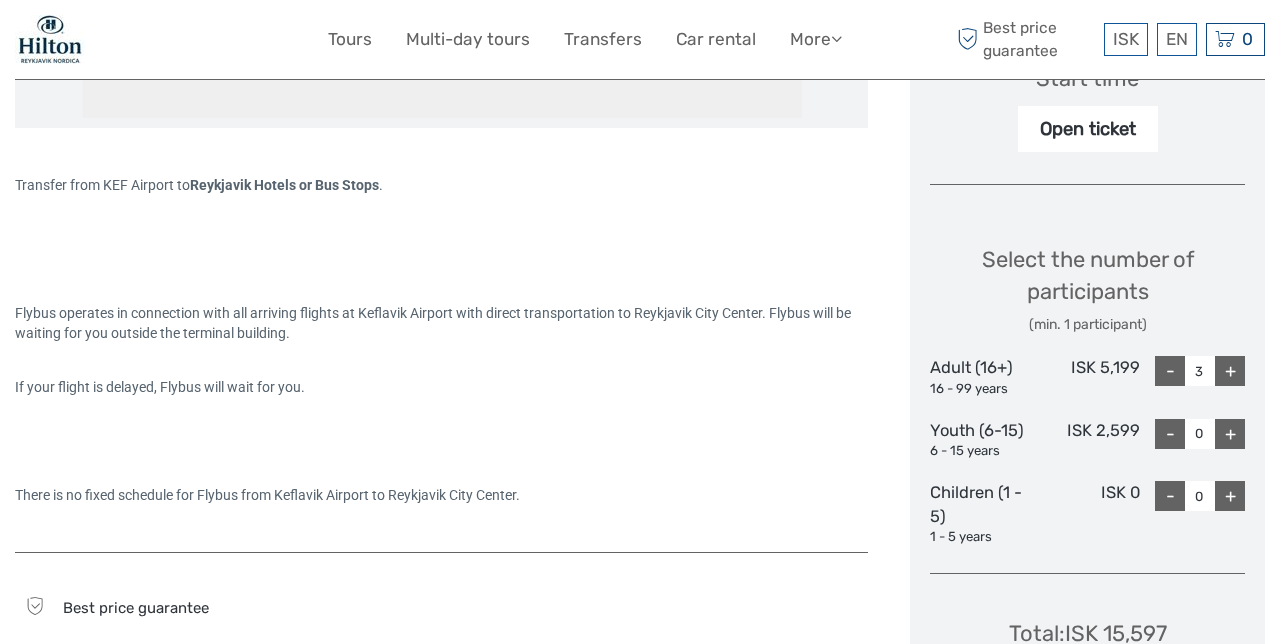 click on "-" at bounding box center [1170, 371] 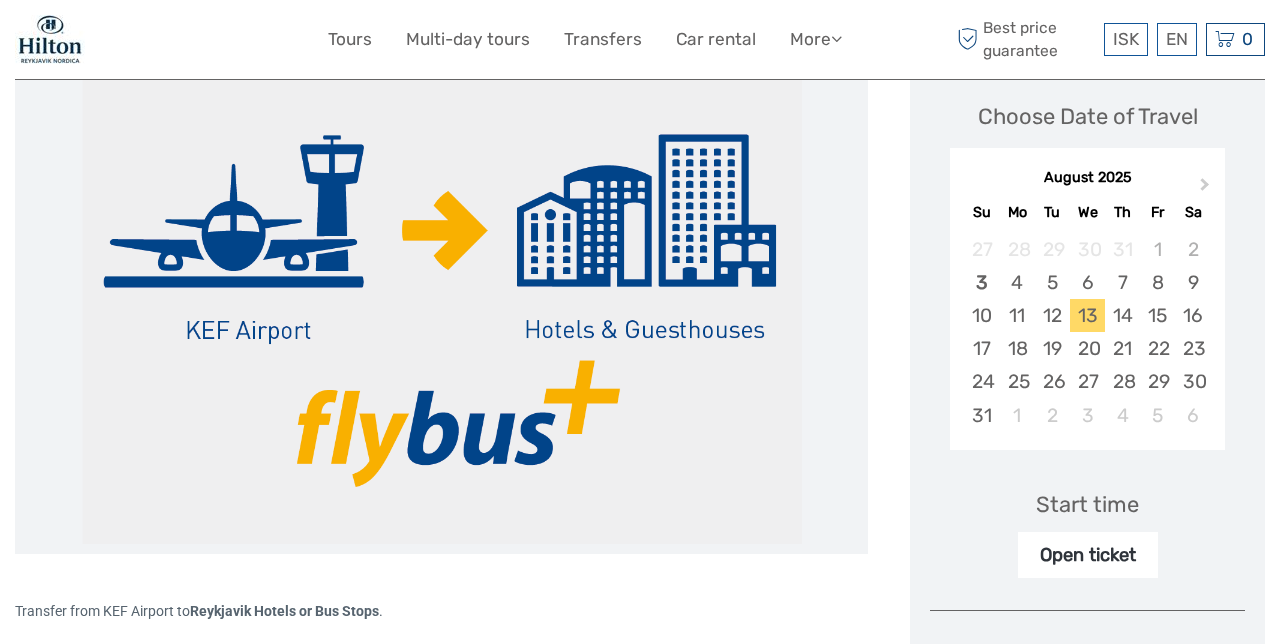 scroll, scrollTop: 0, scrollLeft: 0, axis: both 